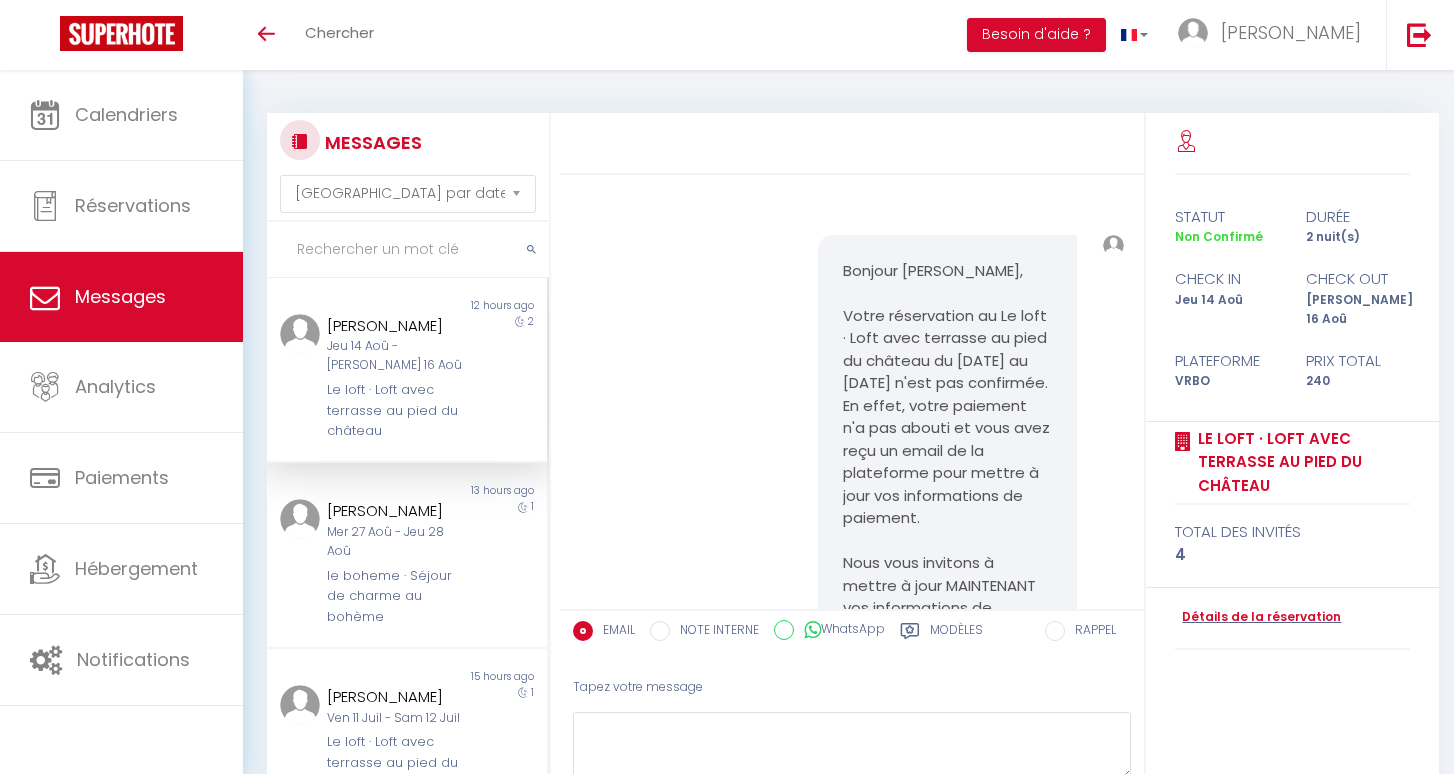 select on "message" 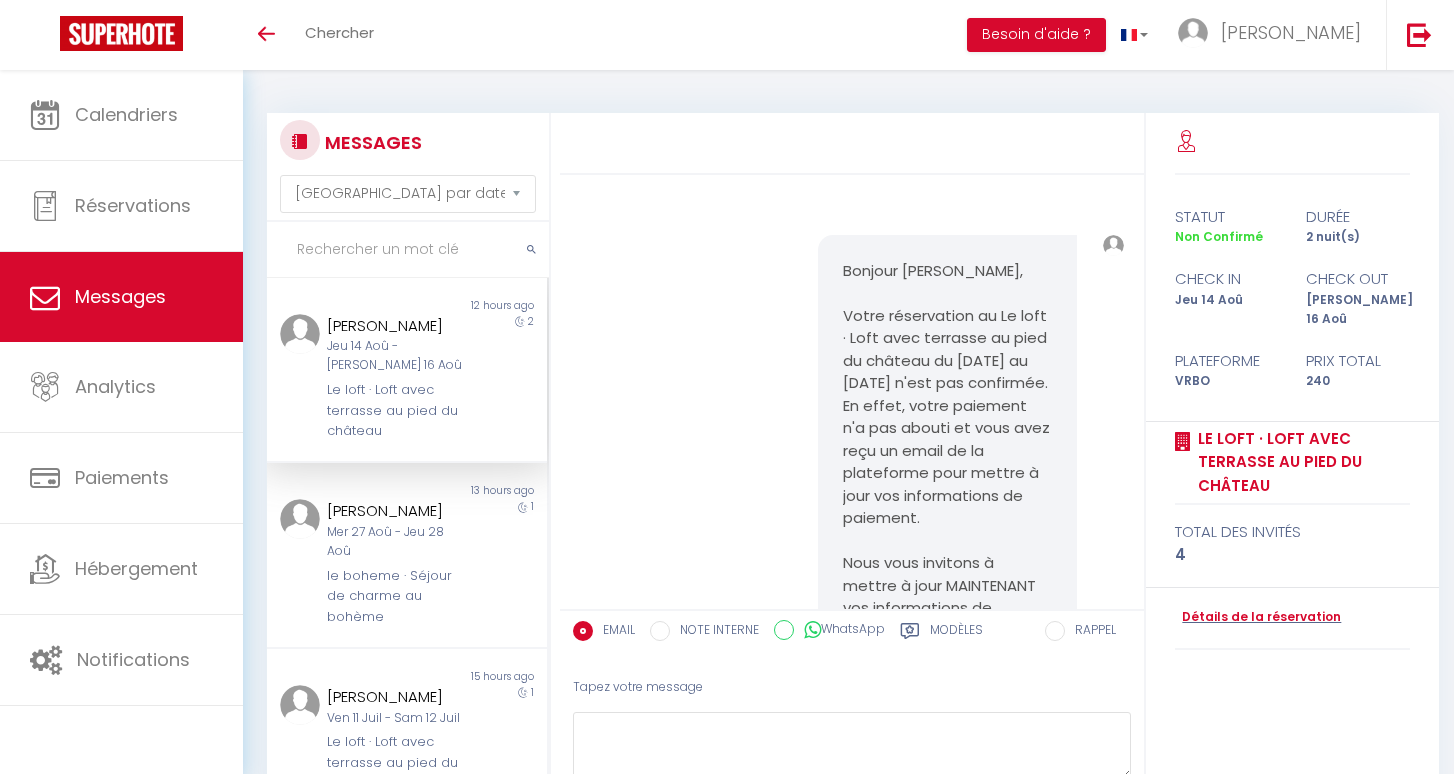 scroll, scrollTop: 0, scrollLeft: 0, axis: both 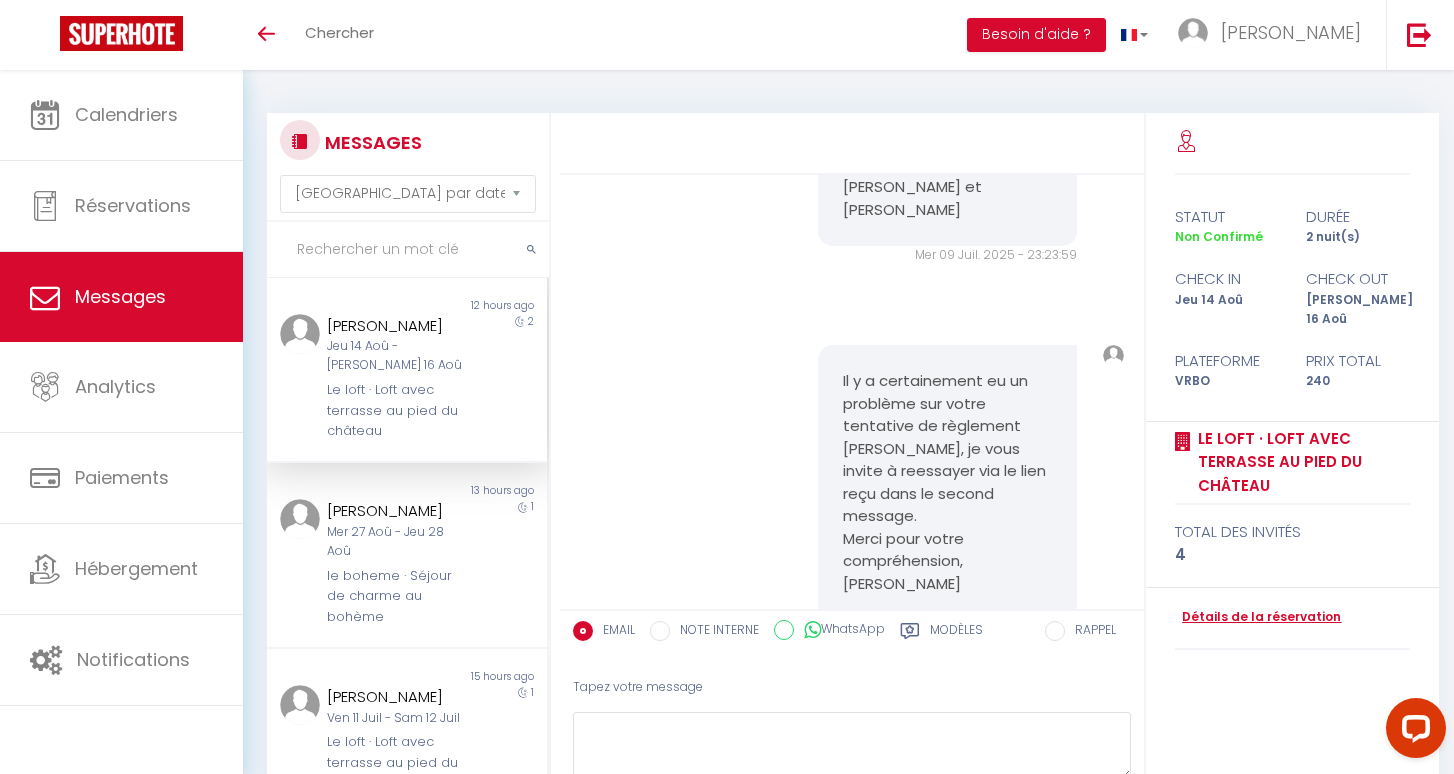 click on "Détails de la réservation" at bounding box center [1258, 617] 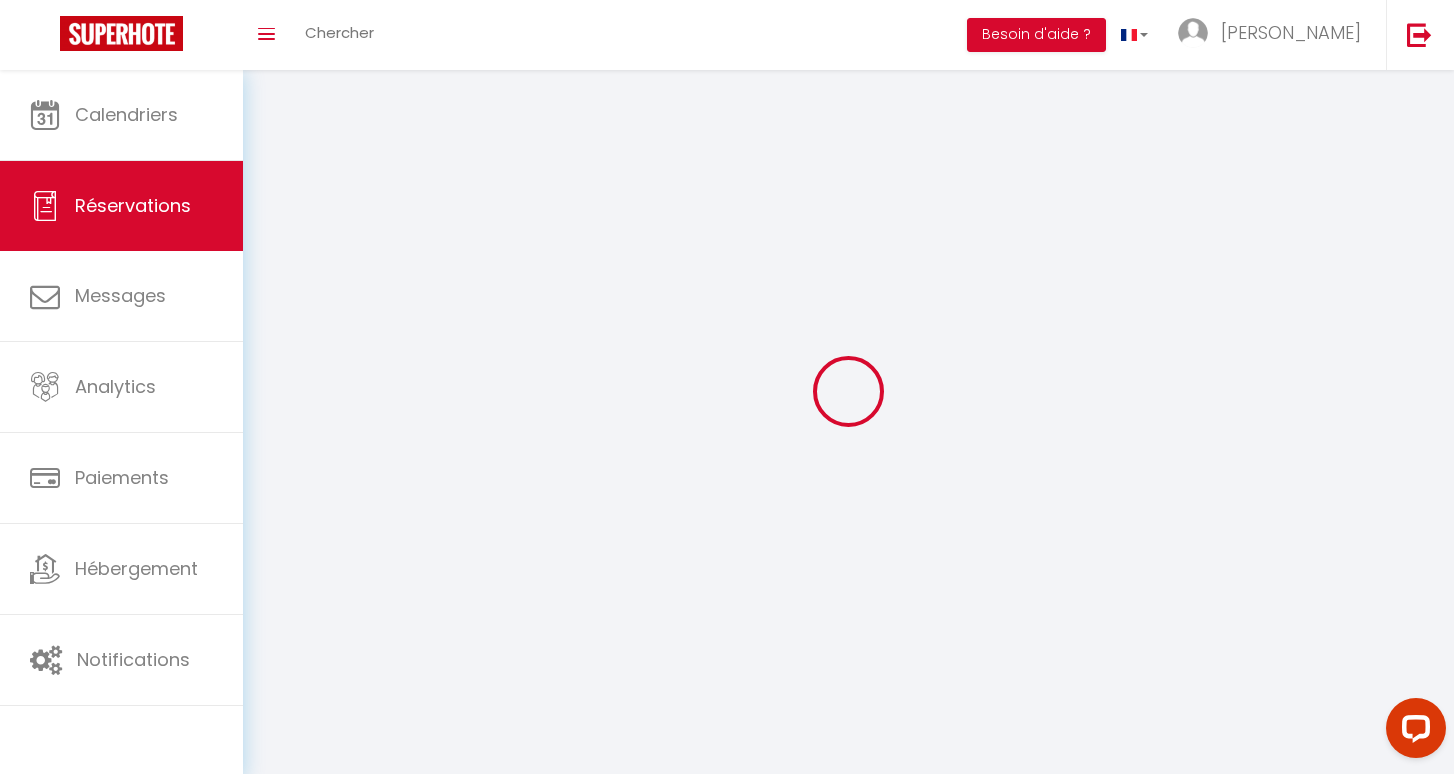 type on "[PERSON_NAME]" 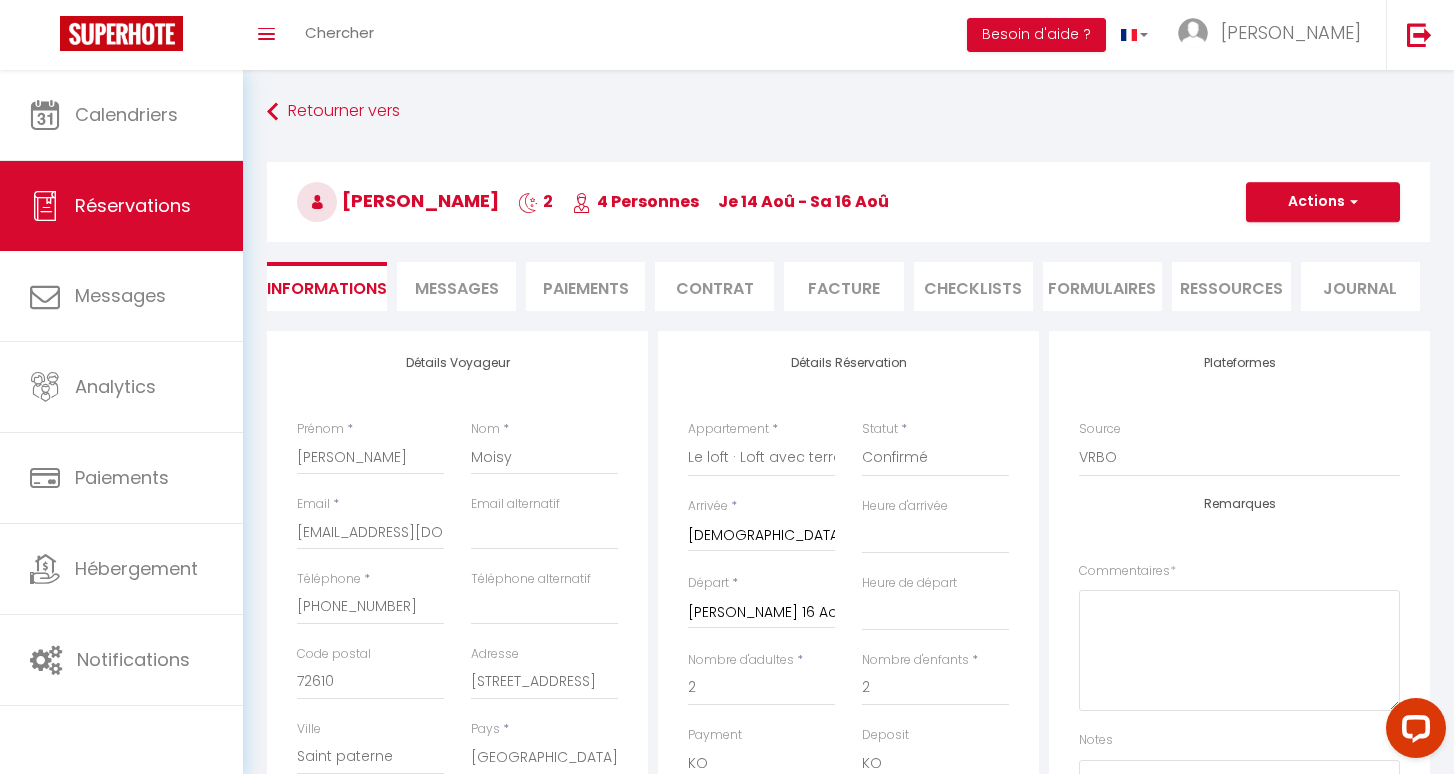 checkbox on "false" 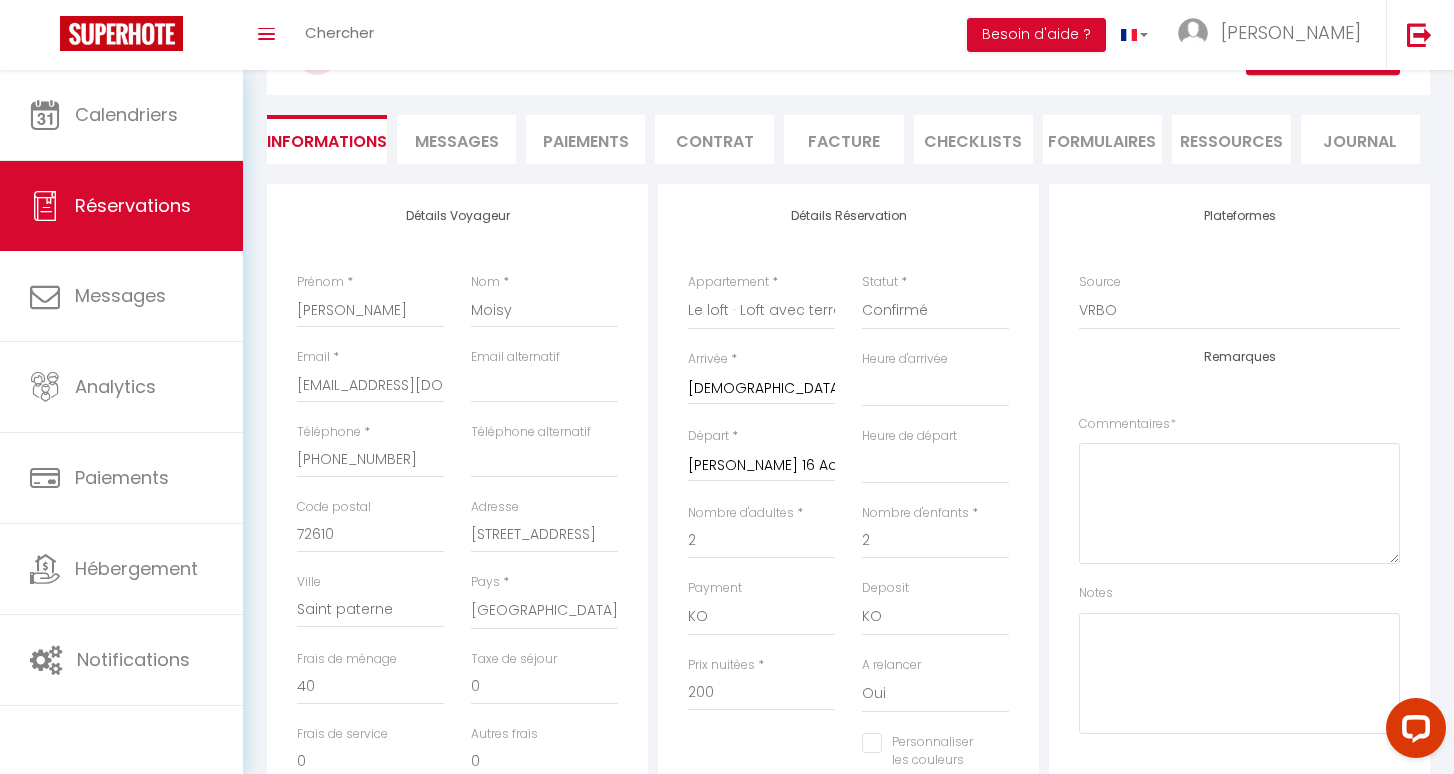 click on "Paiements" at bounding box center (585, 139) 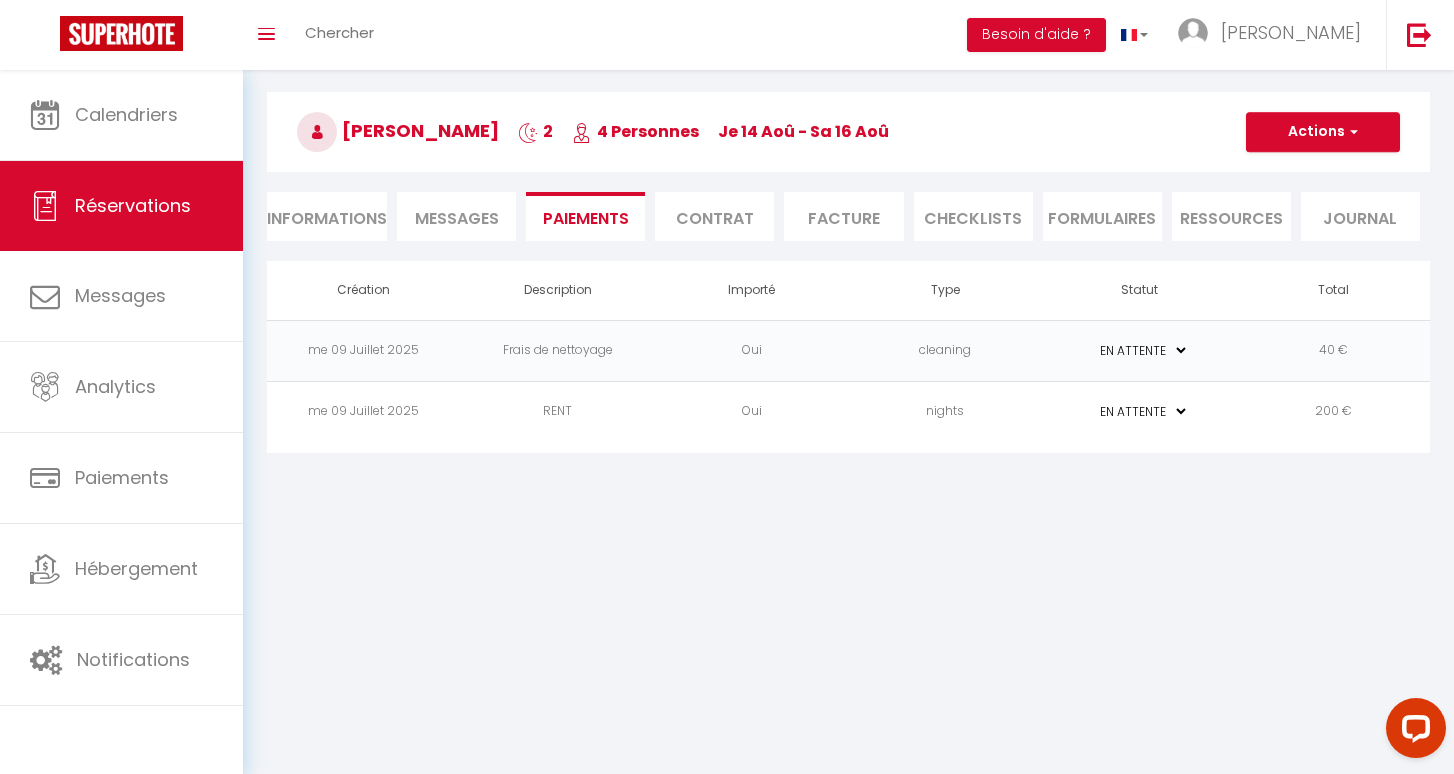 click on "Messages" at bounding box center [457, 218] 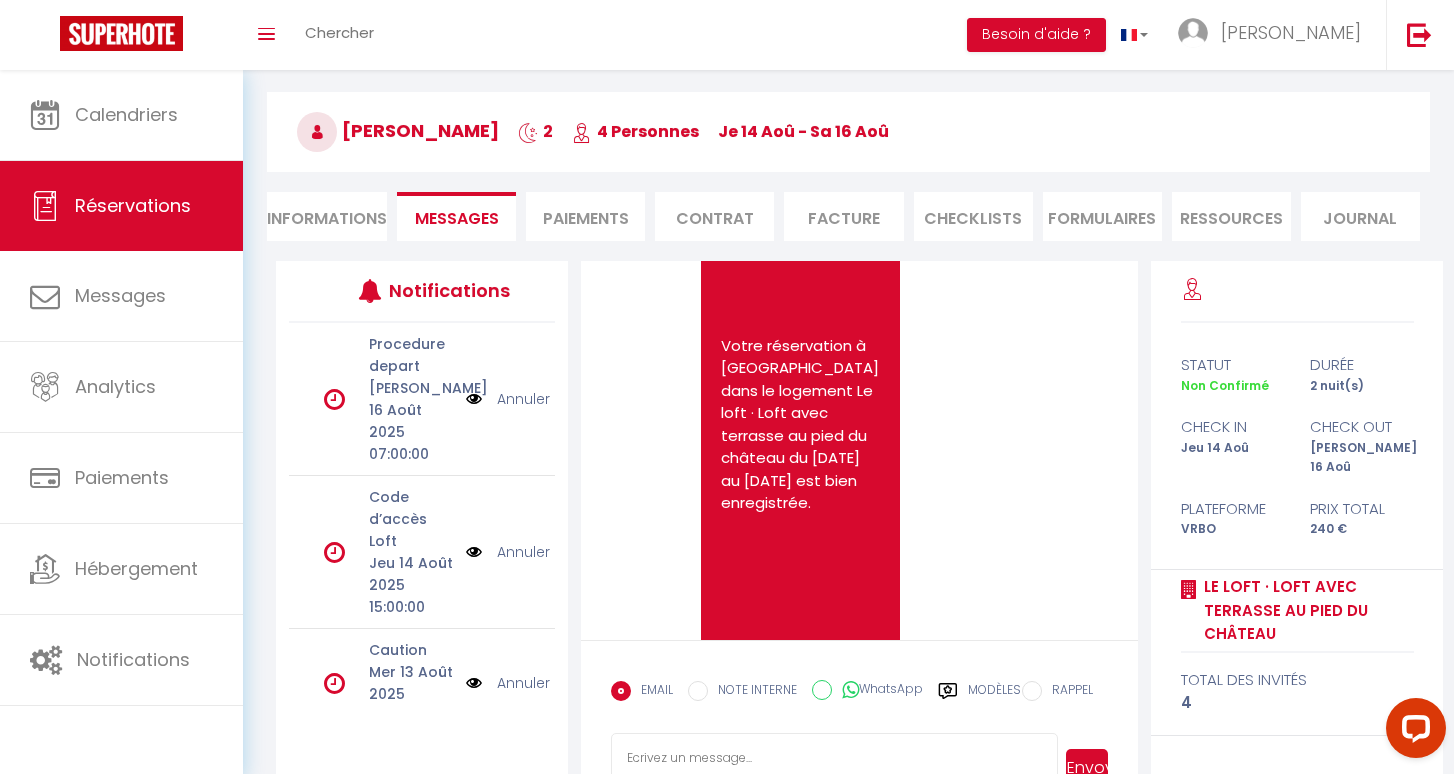 scroll, scrollTop: 1299, scrollLeft: 0, axis: vertical 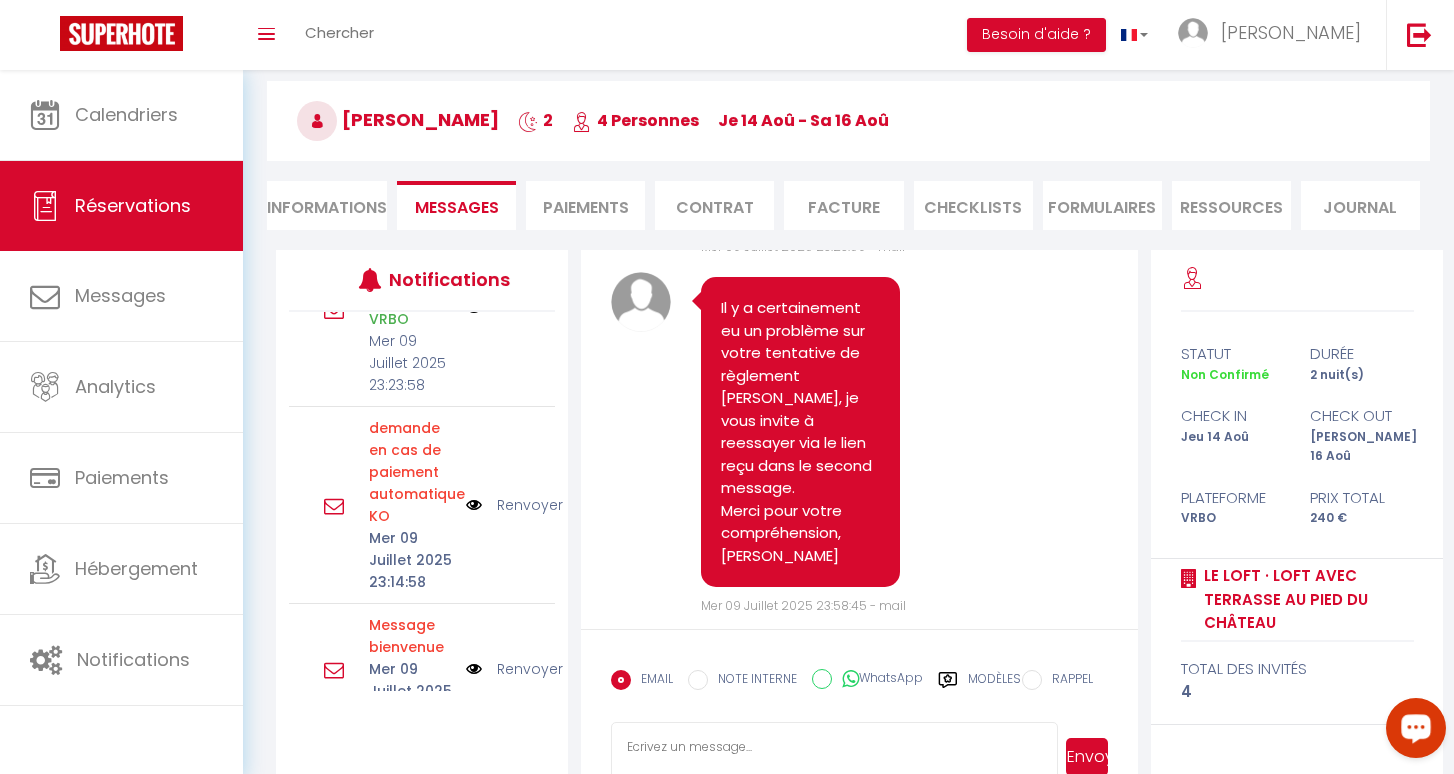 click 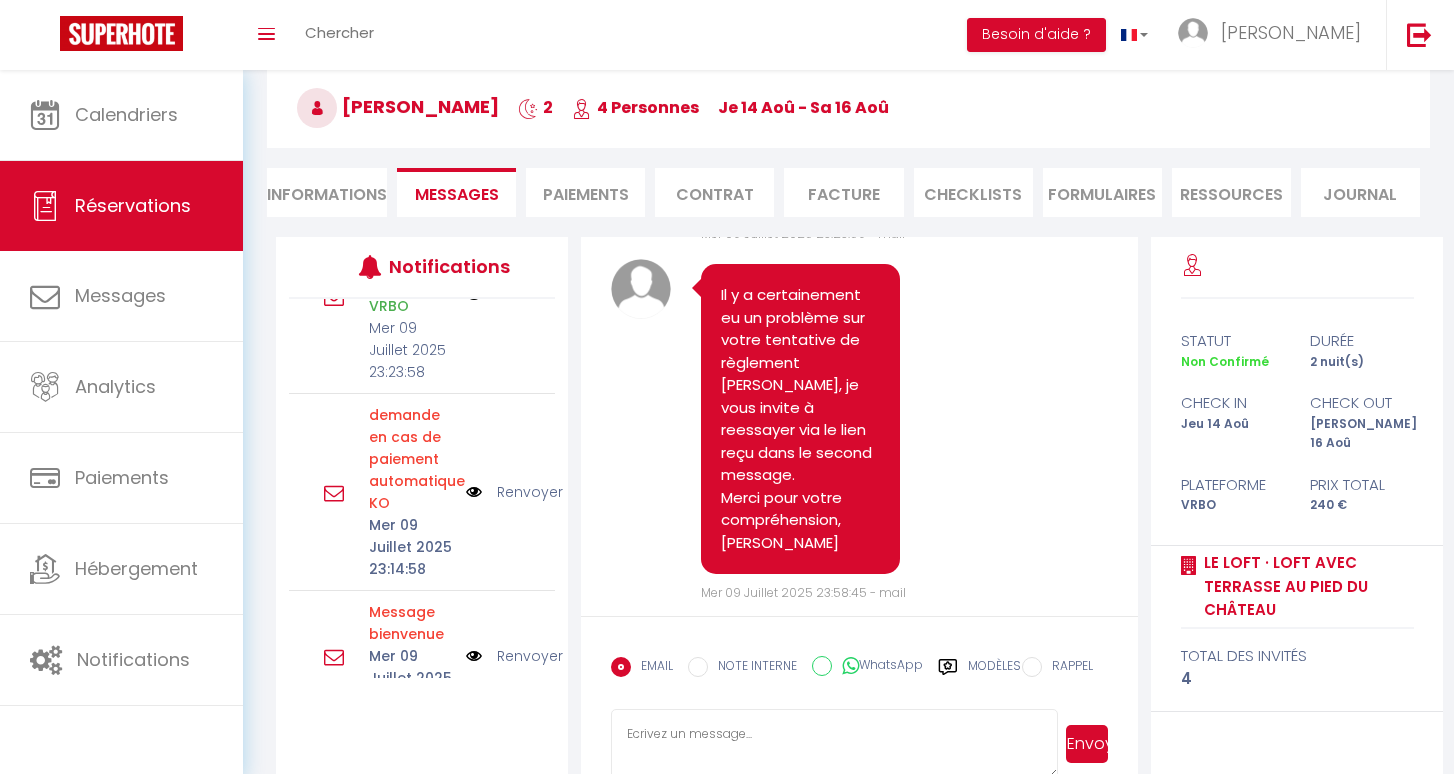 scroll, scrollTop: 98, scrollLeft: 0, axis: vertical 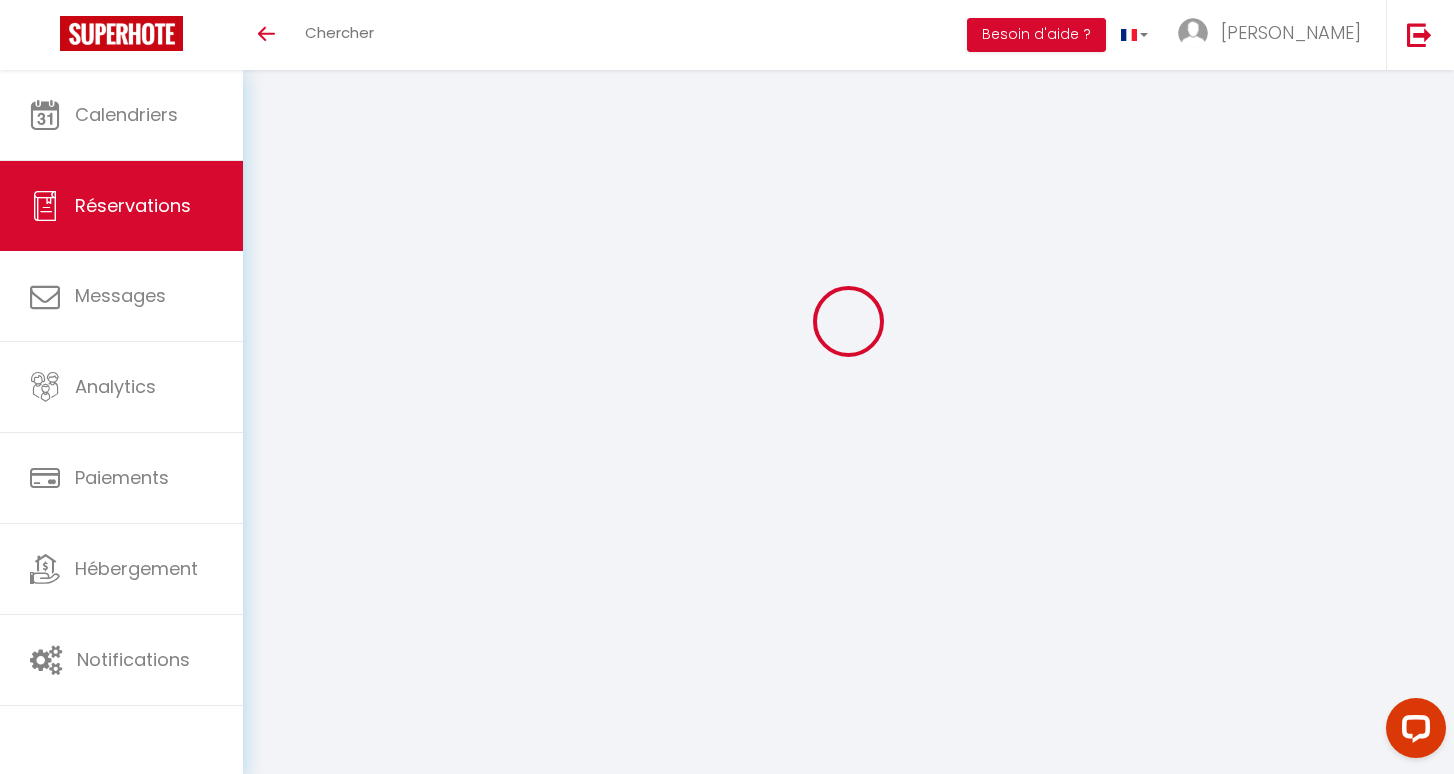 select 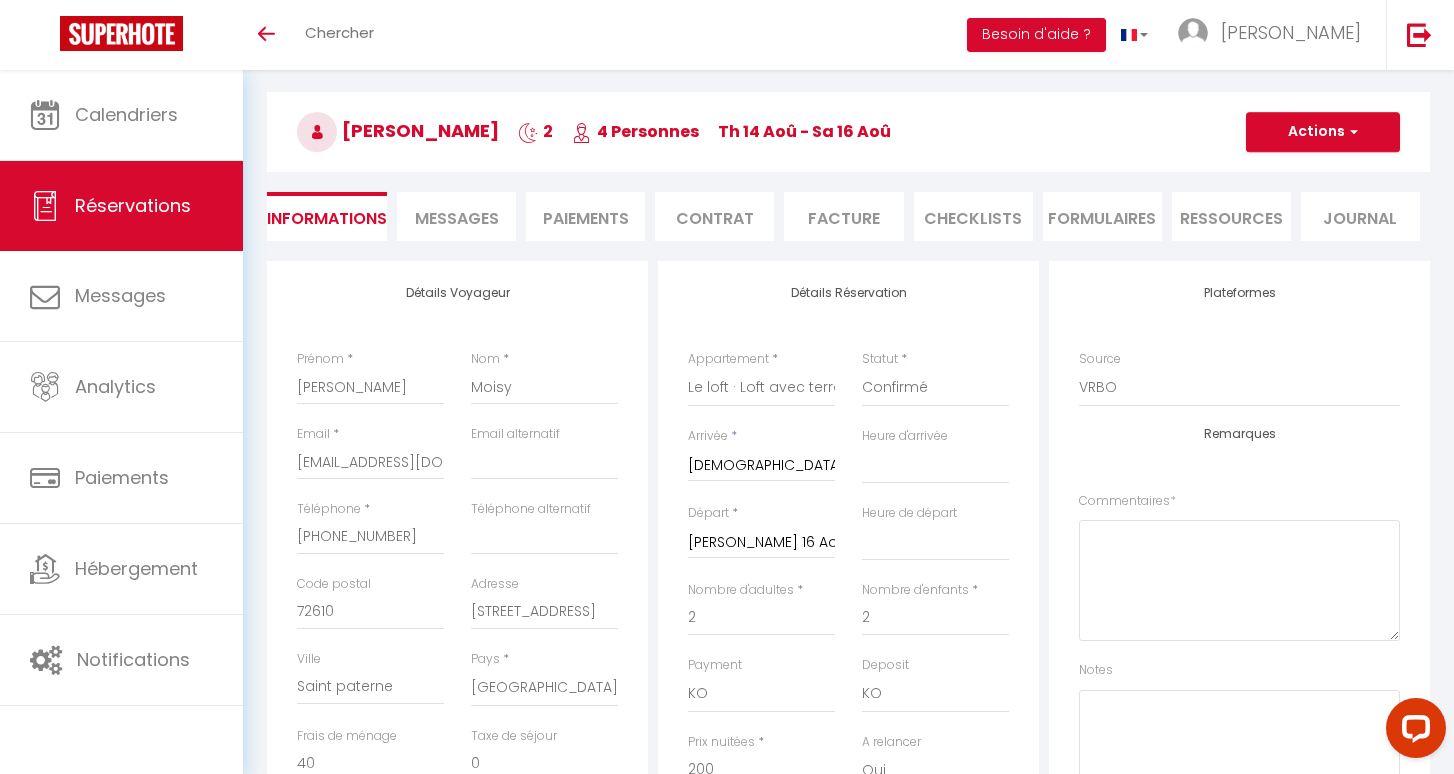 scroll, scrollTop: 2421, scrollLeft: 0, axis: vertical 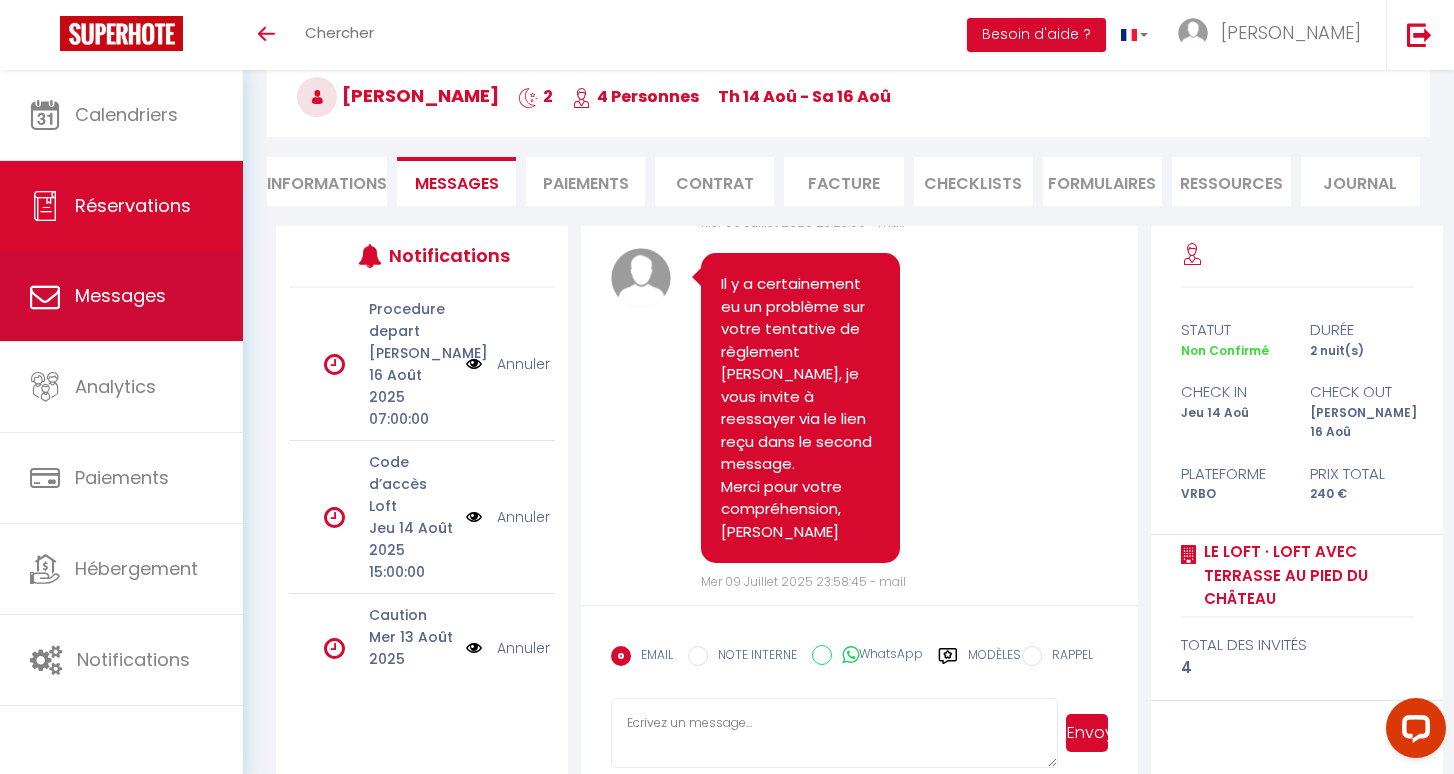 click on "Messages" at bounding box center [121, 296] 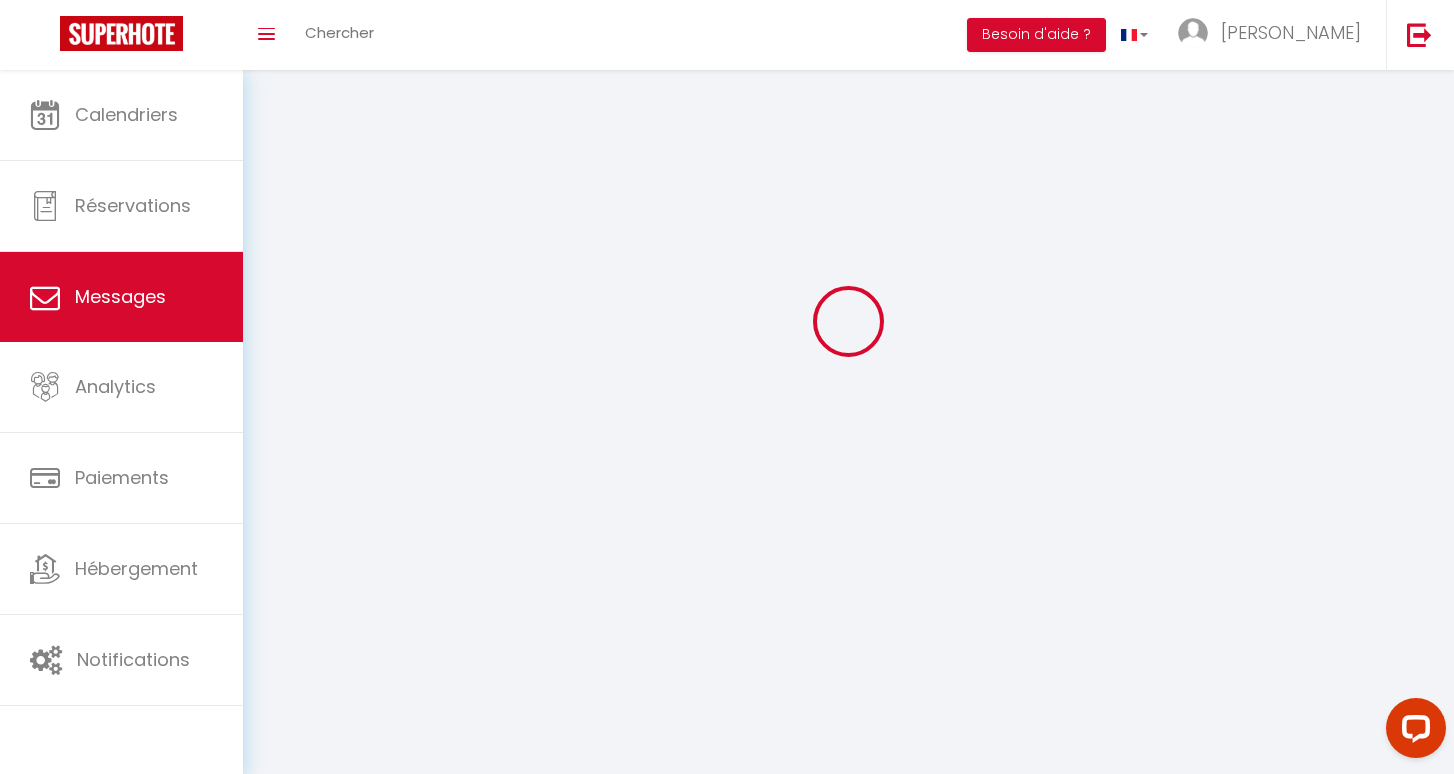 scroll, scrollTop: 0, scrollLeft: 0, axis: both 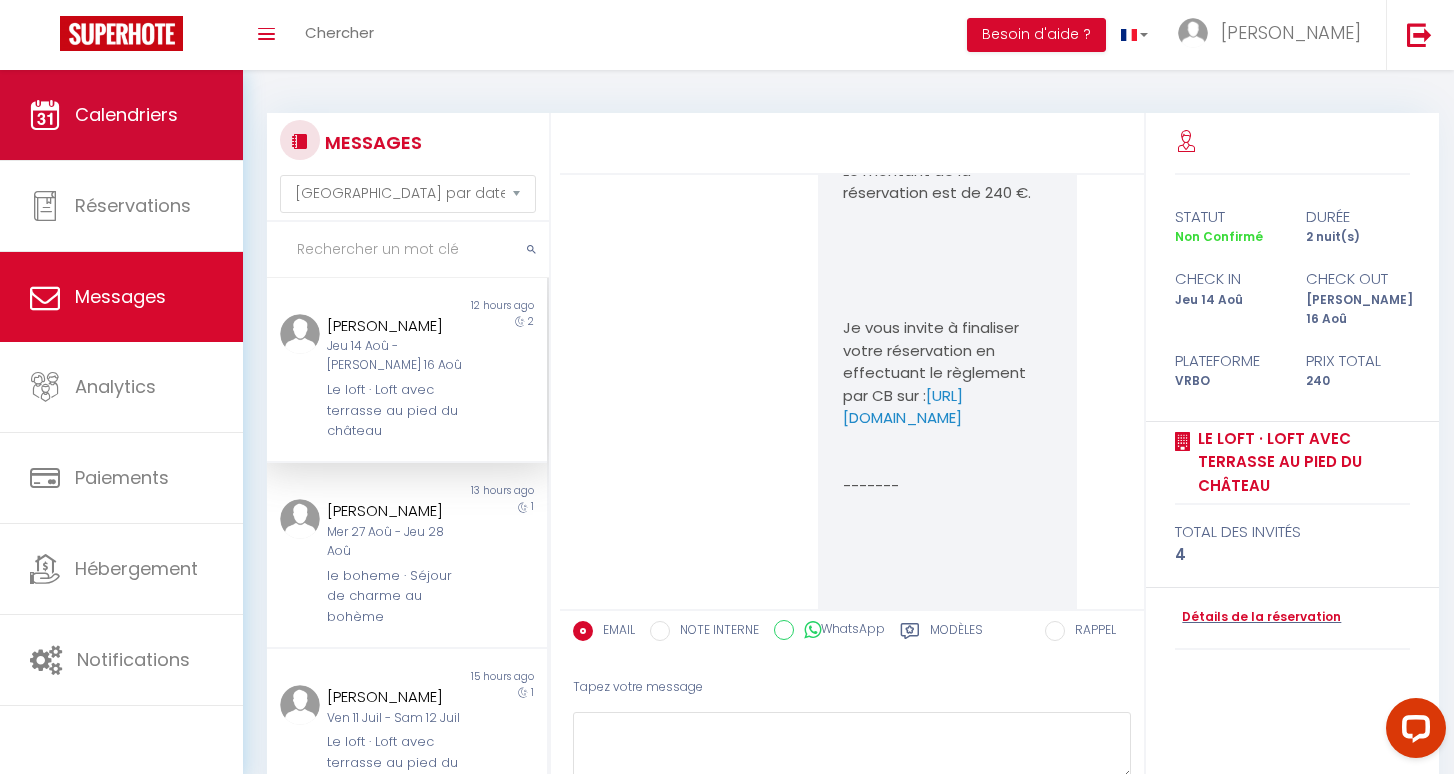 click on "Calendriers" at bounding box center (121, 115) 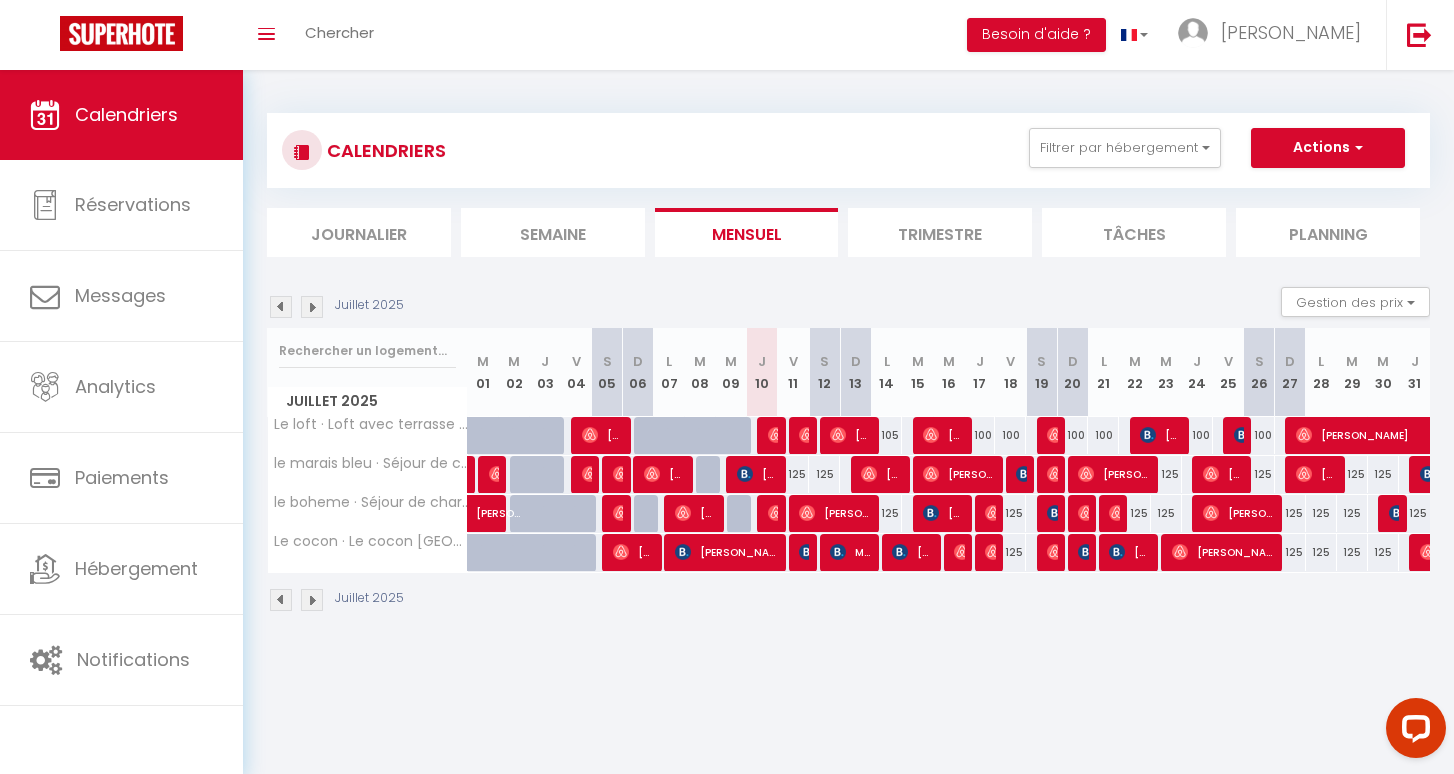 scroll, scrollTop: 0, scrollLeft: 0, axis: both 